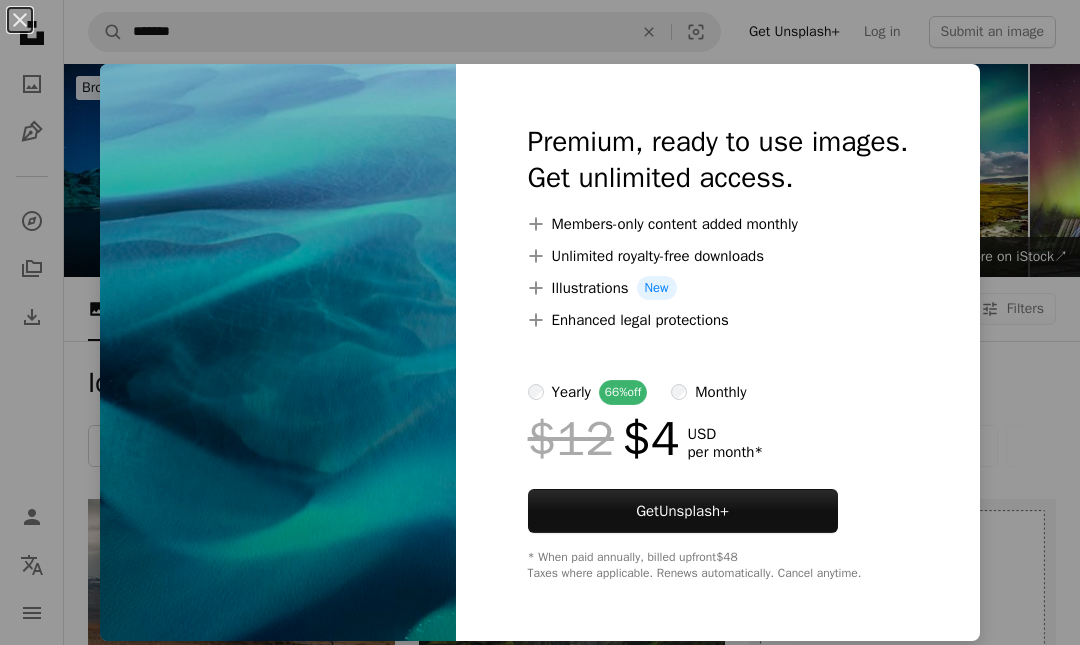 scroll, scrollTop: 19108, scrollLeft: 0, axis: vertical 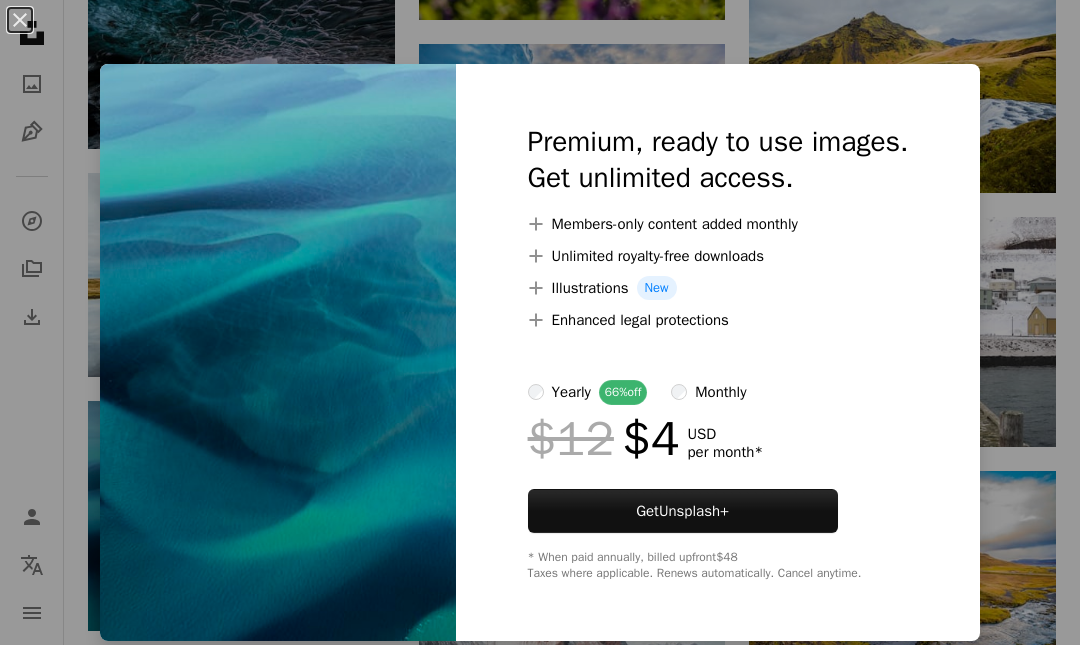 click on "An X shape Premium, ready to use images. Get unlimited access. A plus sign Members-only content added monthly A plus sign Unlimited royalty-free downloads A plus sign Illustrations  New A plus sign Enhanced legal protections yearly 66%  off monthly $12   $4 USD per month * Get  Unsplash+ * When paid annually, billed upfront  $48 Taxes where applicable. Renews automatically. Cancel anytime." at bounding box center [540, 322] 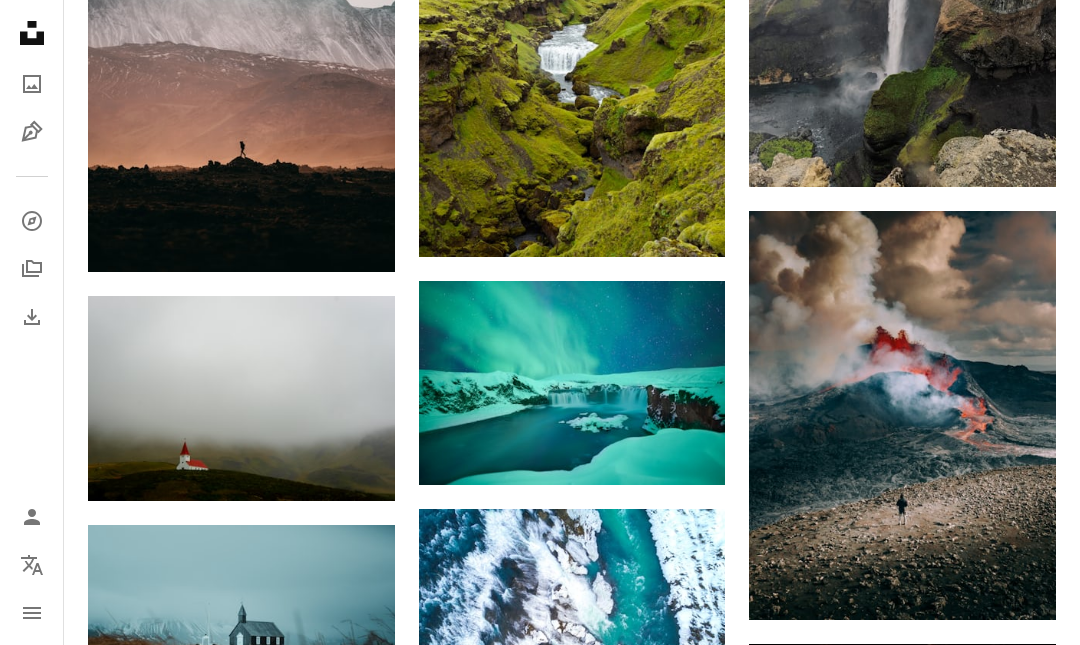 scroll, scrollTop: 22187, scrollLeft: 0, axis: vertical 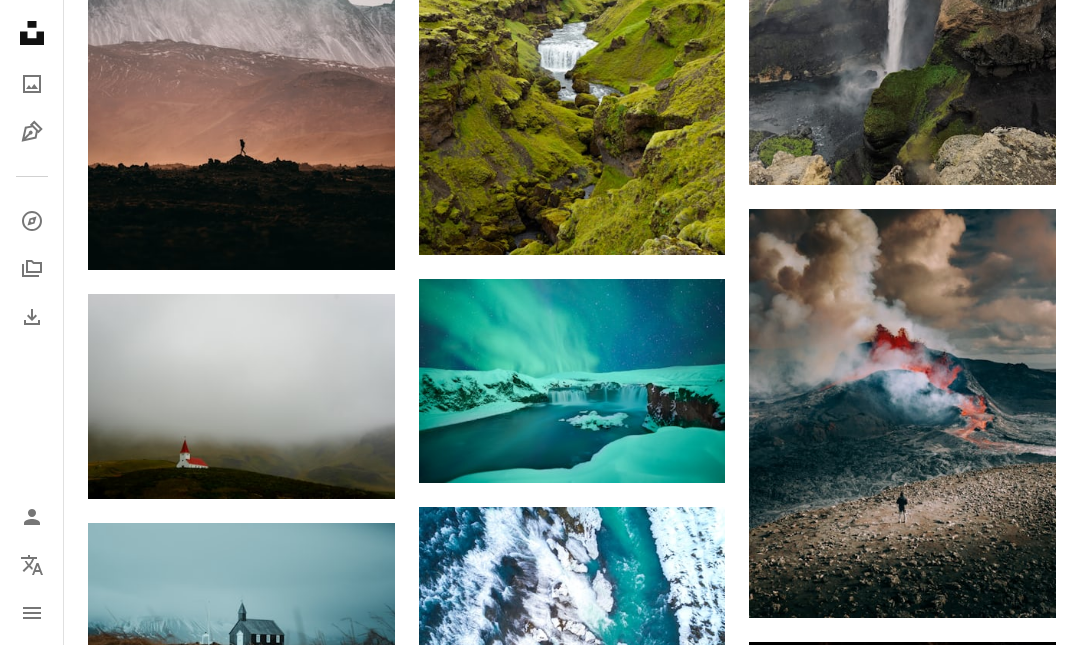 click at bounding box center (572, 381) 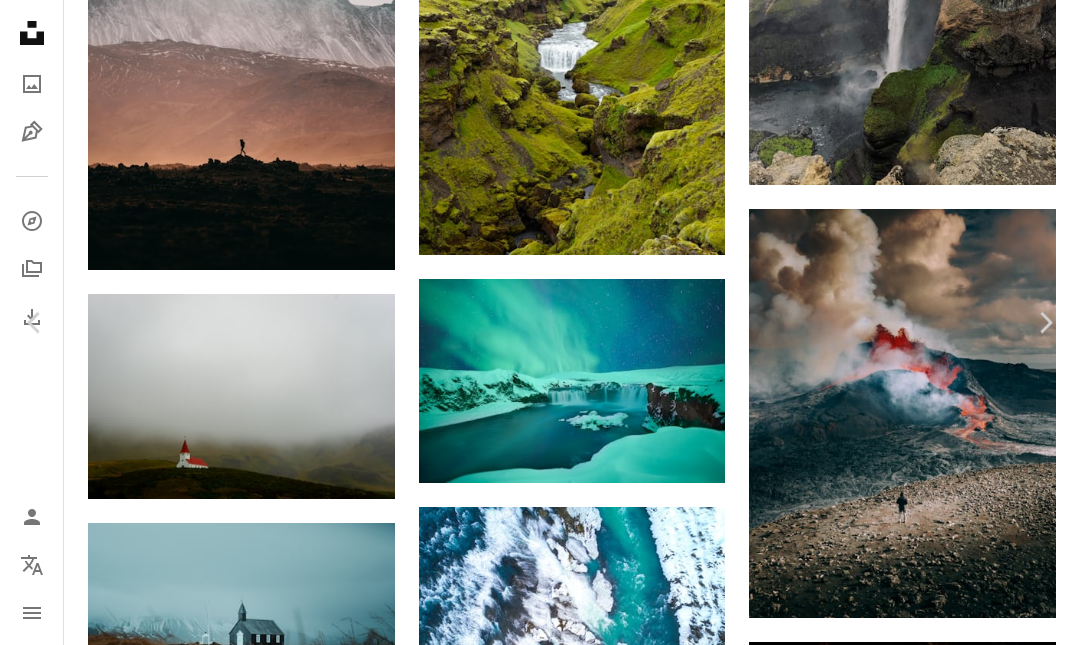 scroll, scrollTop: 22219, scrollLeft: 0, axis: vertical 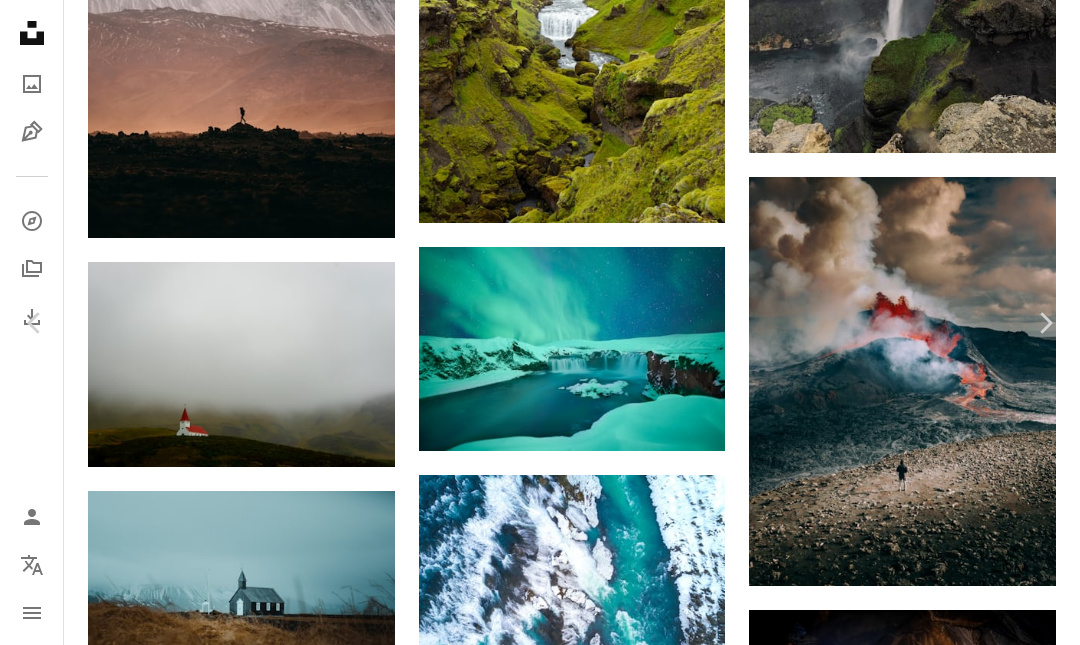click on "[FIRST] [LAST]" at bounding box center [540, 4565] 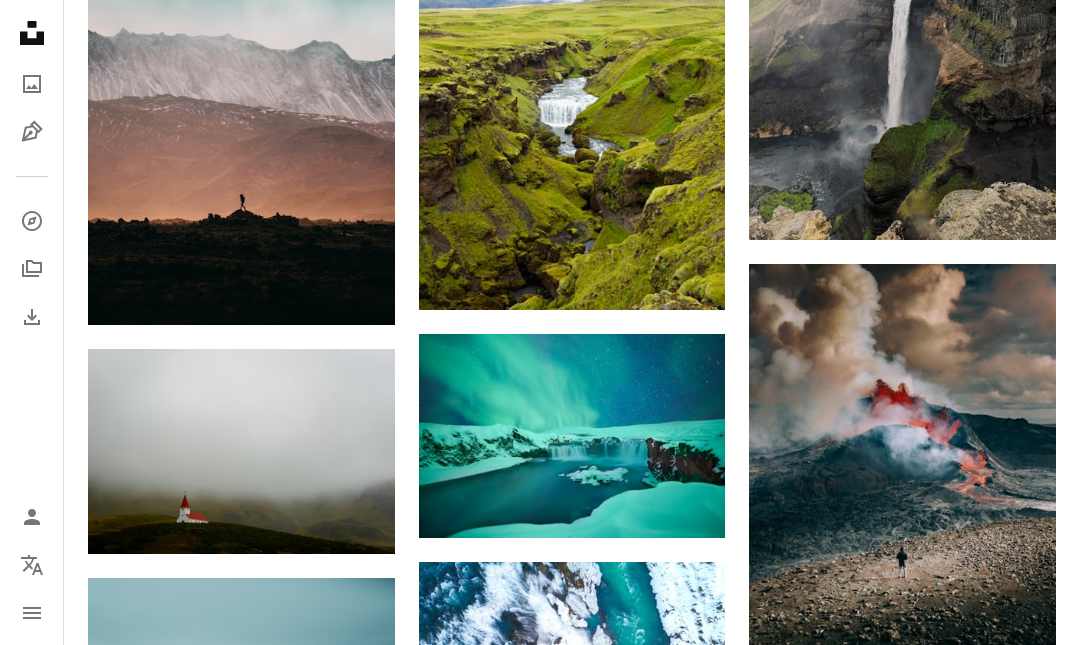 scroll, scrollTop: 22132, scrollLeft: 0, axis: vertical 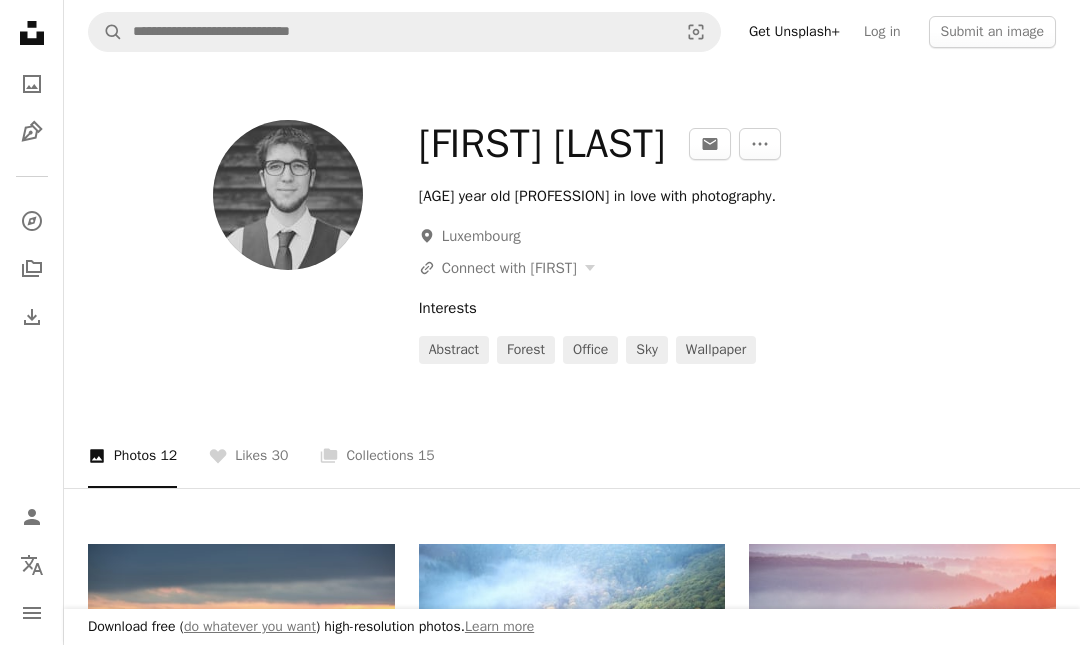 click on "Unsplash logo Unsplash Home A photo Pen Tool A compass A stack of folders Download Person Localization icon navigation menu" at bounding box center (32, 322) 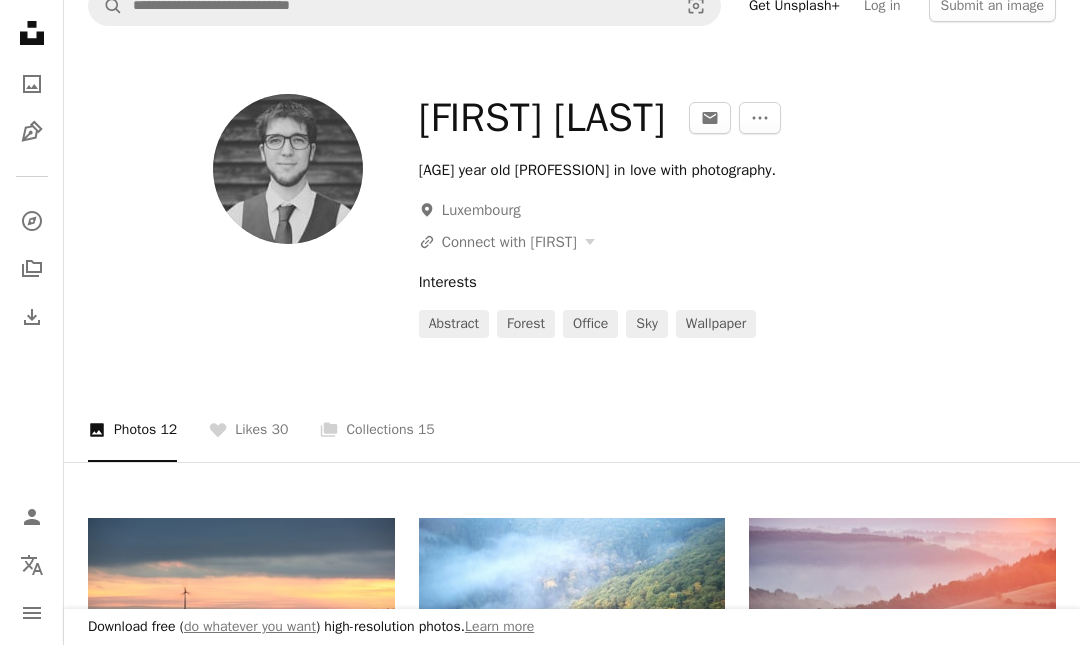 scroll, scrollTop: 27, scrollLeft: 0, axis: vertical 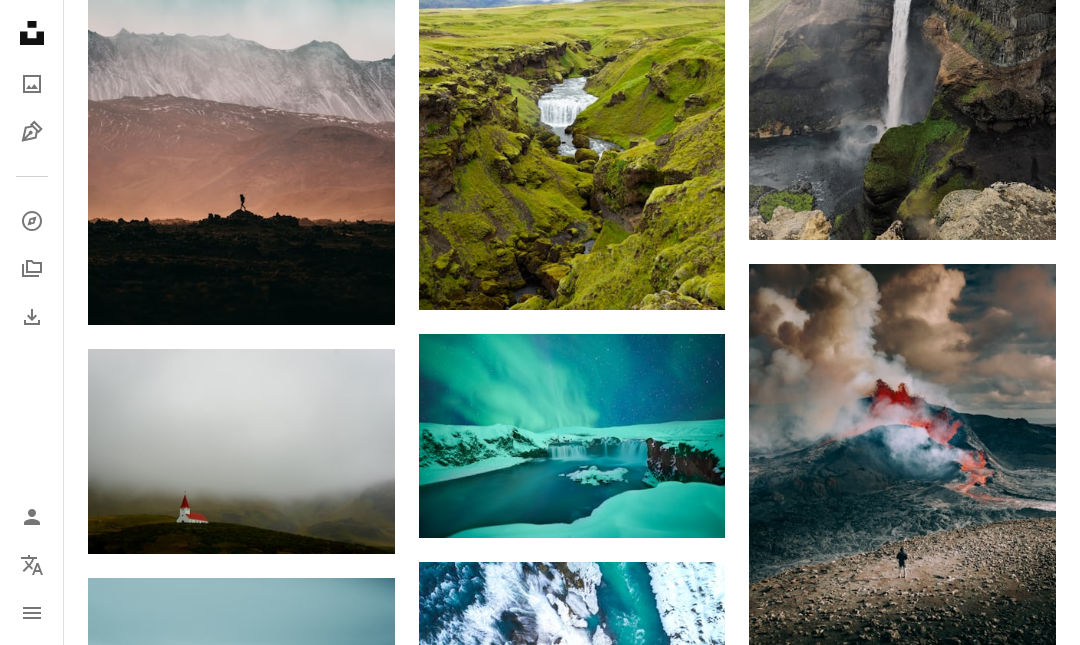 click on "Unsplash logo Unsplash Home A photo Pen Tool A compass A stack of folders Download Person Localization icon navigation menu A magnifying glass ******* An X shape Visual search Get Unsplash+ Log in Submit an image Browse premium images on iStock  |  20% off at iStock  ↗ Browse premium images on iStock 20% off at iStock  ↗ View more  ↗ View more on iStock  ↗ A photo Photos   12k Pen Tool Illustrations   16 A stack of folders Collections   46k A group of people Users   176 A copyright icon © License Arrow down Aspect ratio Orientation Arrow down Unfold Sort by  Relevance Arrow down Filters Filters Iceland landscape norway nature wallpaper mountain travel reykjavik background Plus sign for Unsplash+ A heart A plus sign [FIRST] [LAST] For  Unsplash+ A lock Download Plus sign for Unsplash+ A heart A plus sign [FIRST] [LAST] For  Unsplash+ A lock Download A heart A plus sign [FIRST] Available for hire A checkmark inside of a circle Arrow pointing down Plus sign for Unsplash+ A heart A plus sign" at bounding box center (540, -6488) 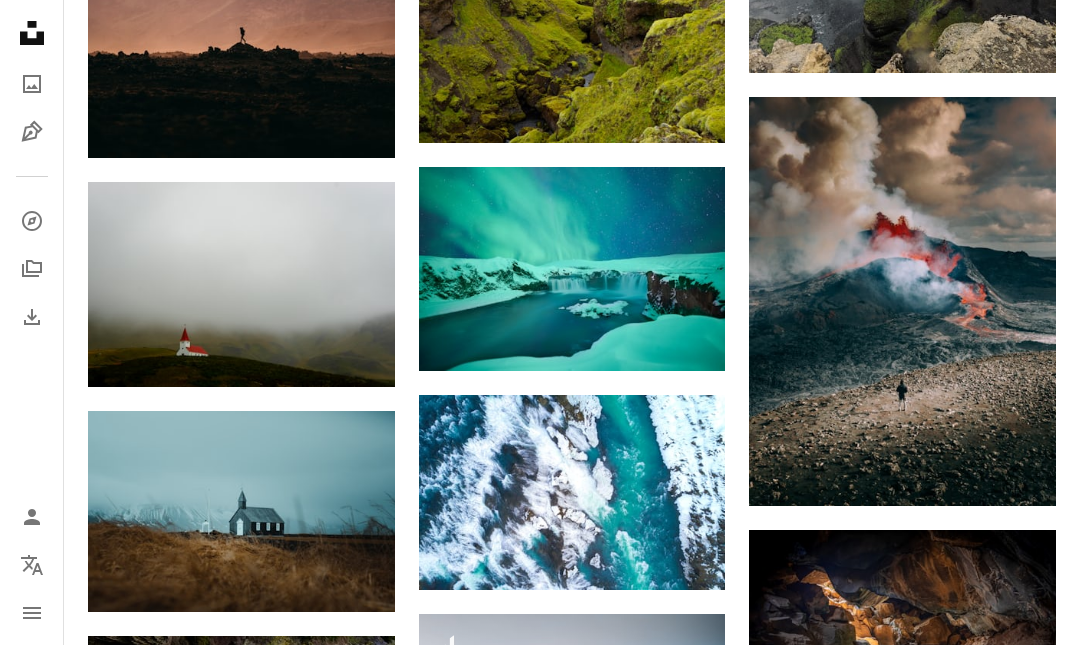 scroll, scrollTop: 22285, scrollLeft: 0, axis: vertical 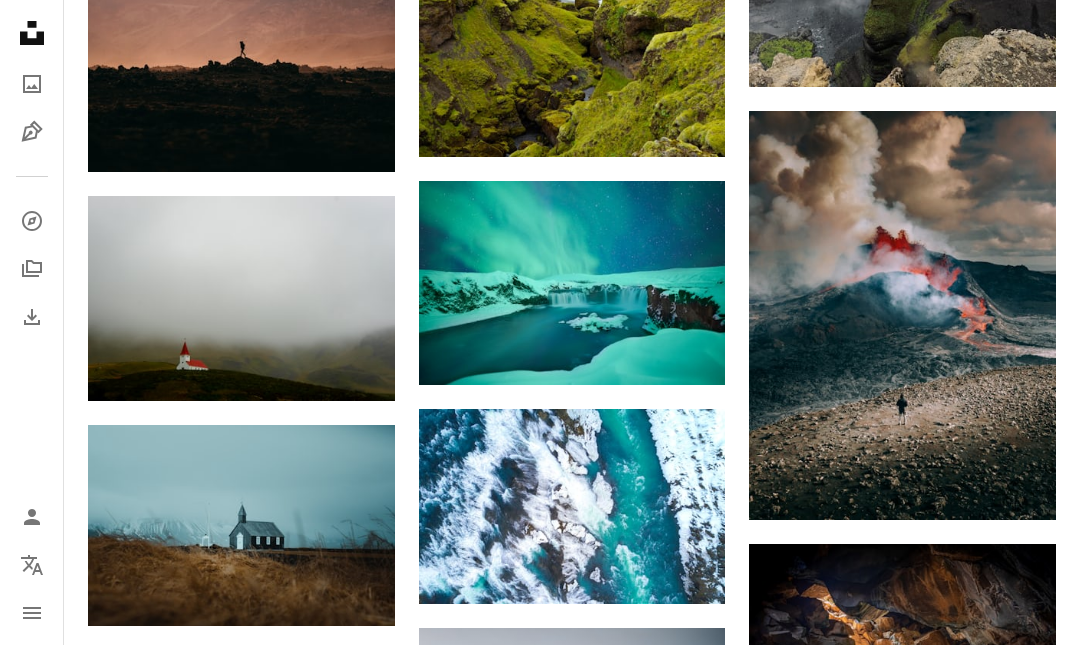 click at bounding box center [572, 283] 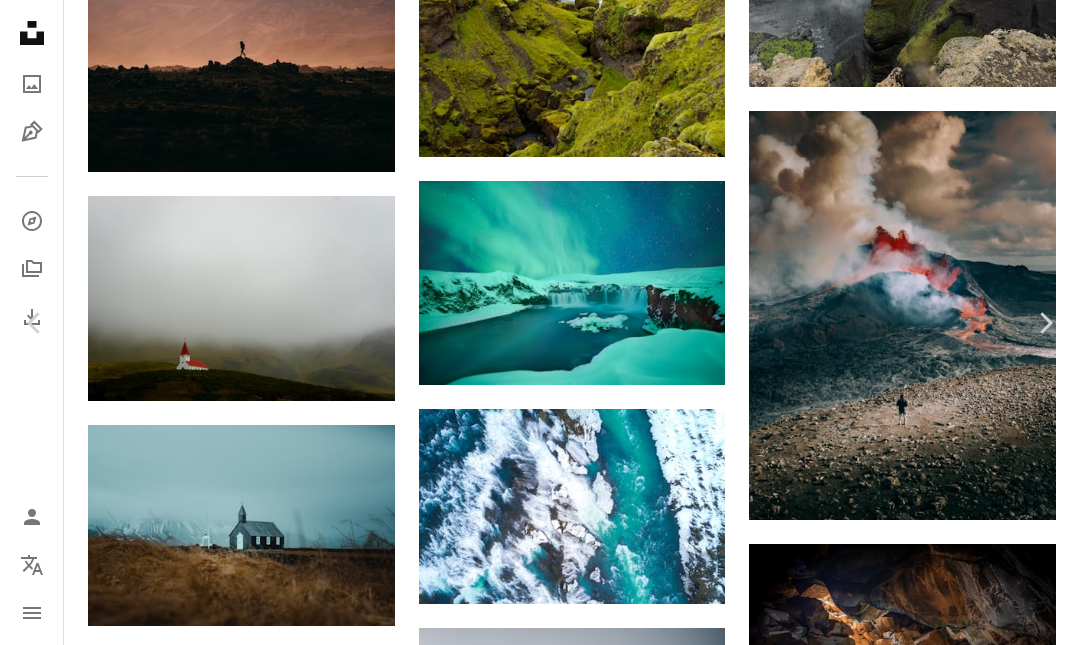 click at bounding box center [540, 9381] 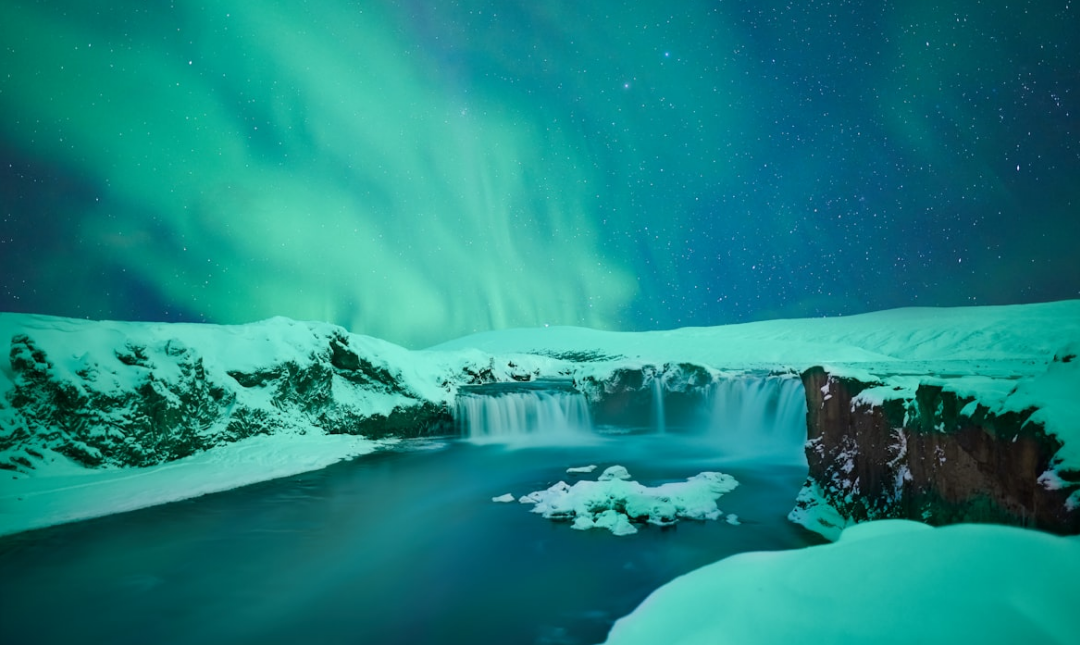 click at bounding box center [540, 360] 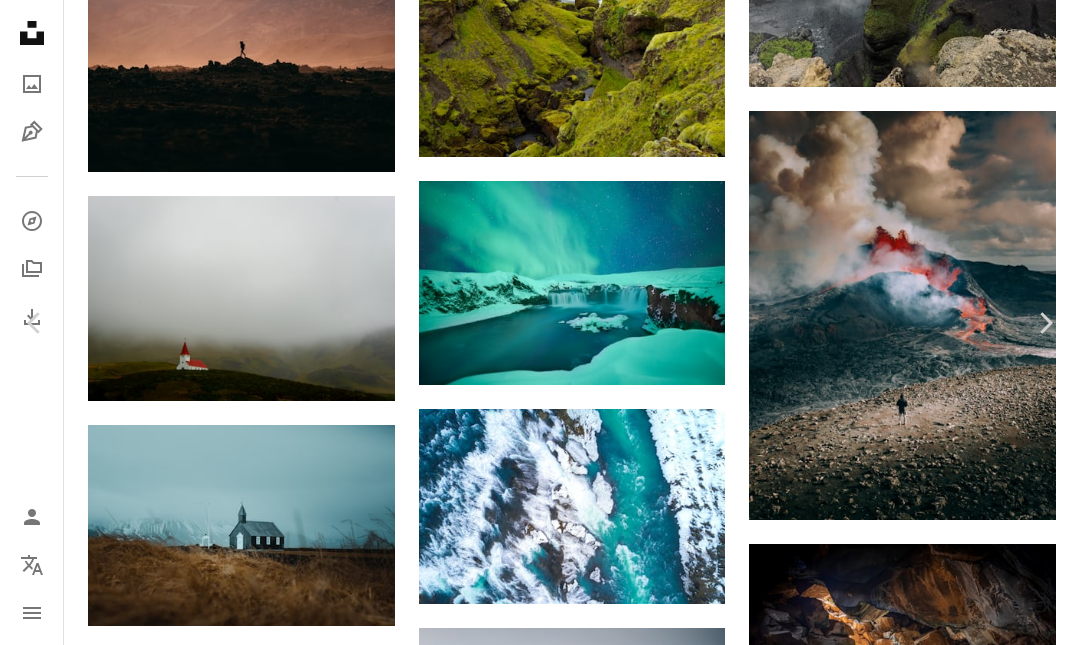 click on "[FIRST] [LAST]" at bounding box center [540, 9325] 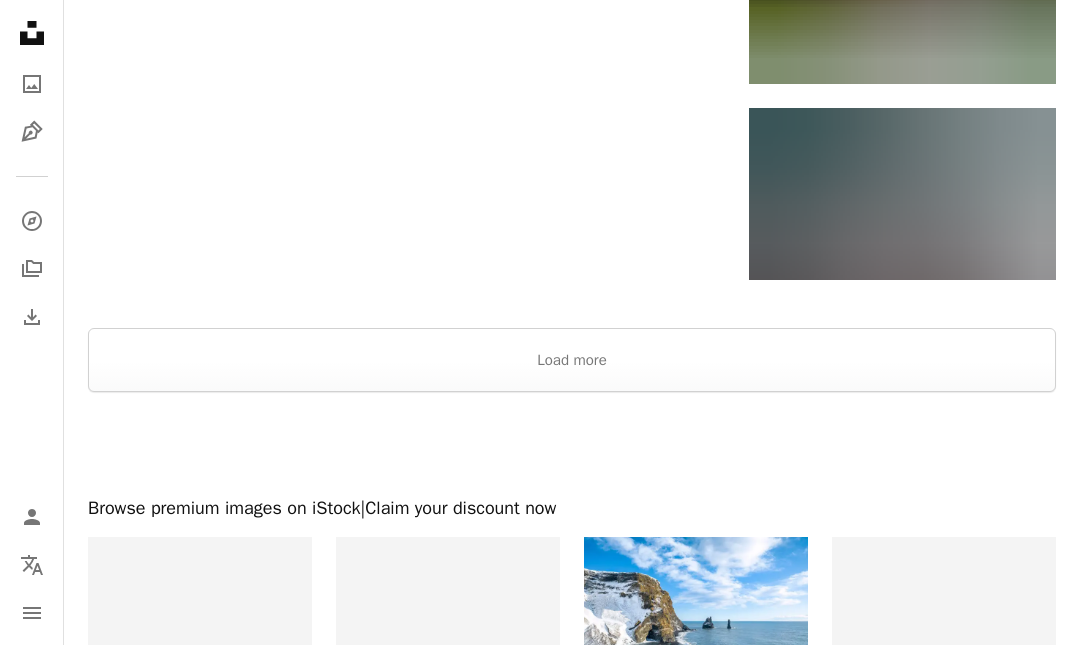scroll, scrollTop: 30200, scrollLeft: 0, axis: vertical 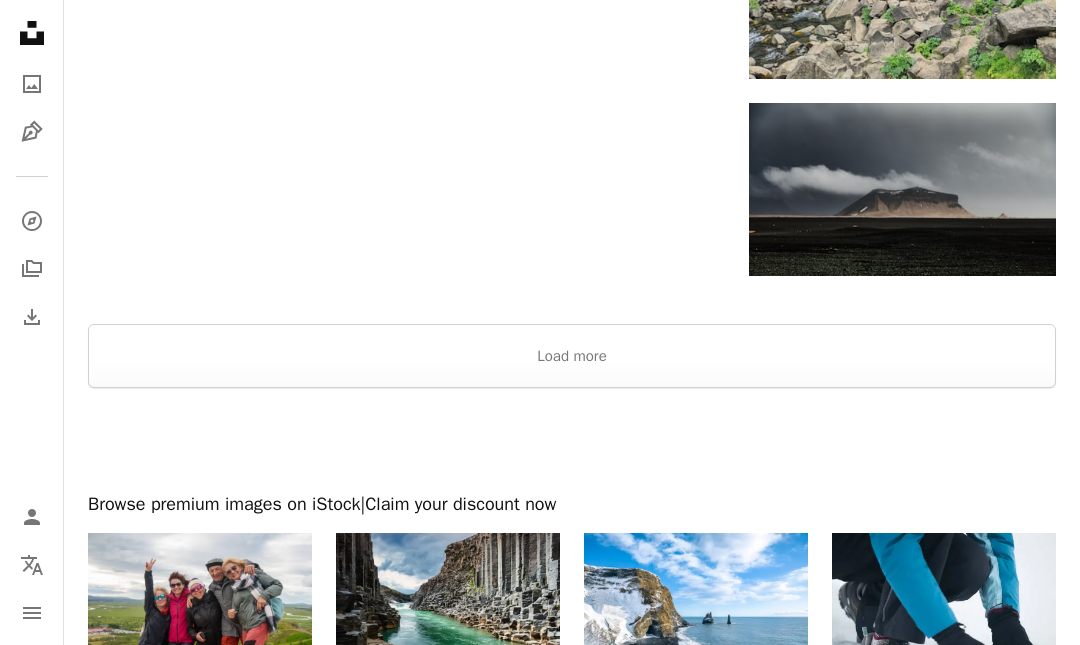 click on "Load more" at bounding box center [572, 357] 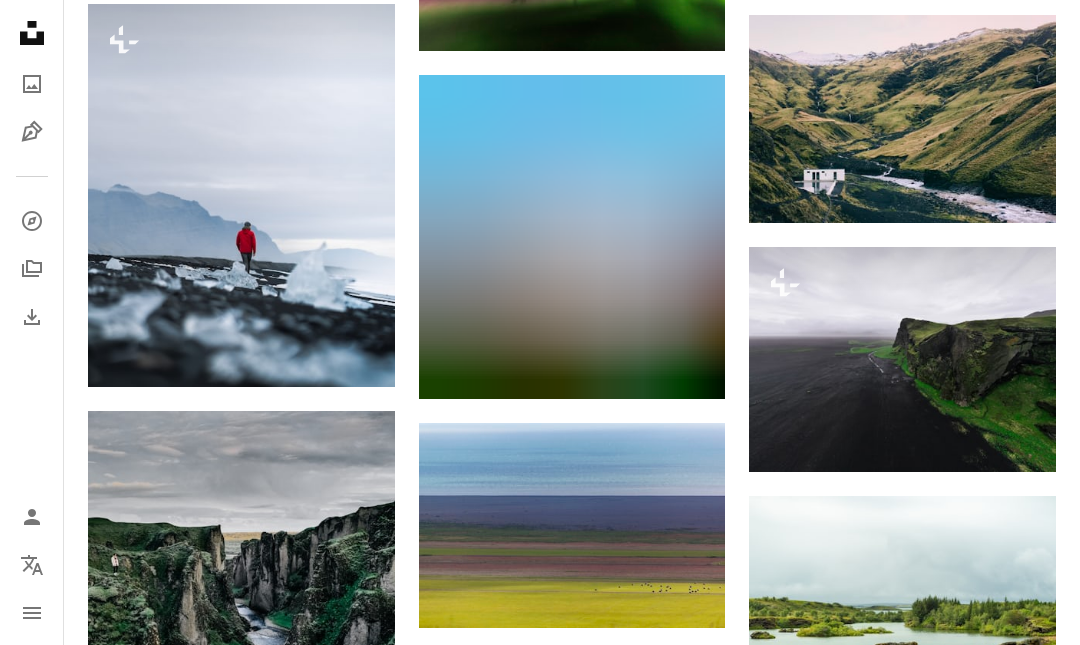 scroll, scrollTop: 32497, scrollLeft: 0, axis: vertical 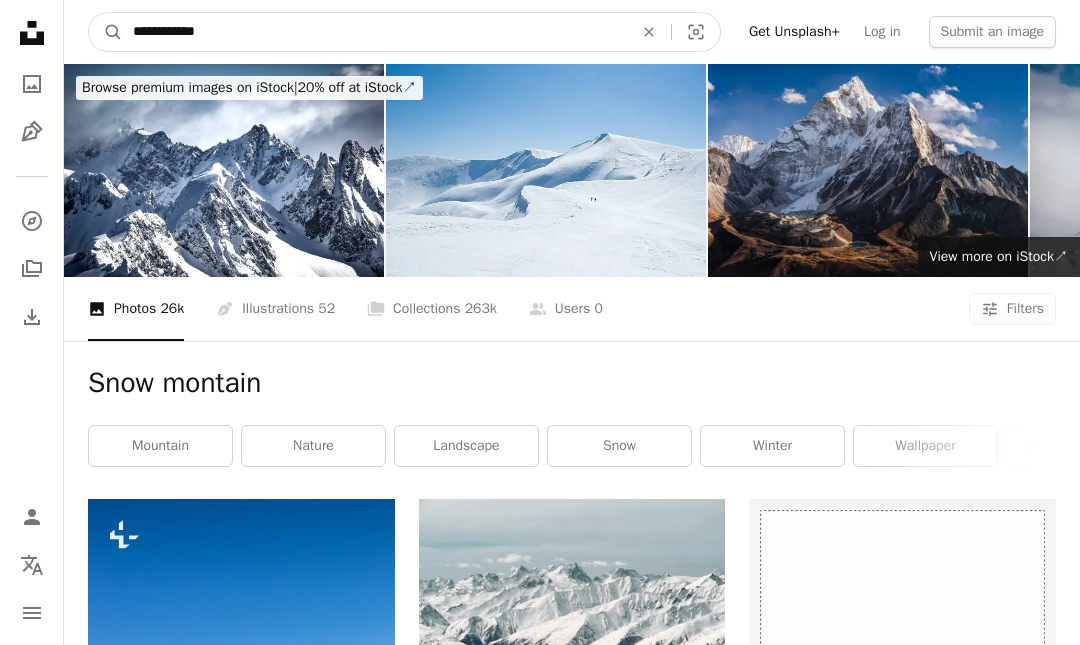 click on "**********" at bounding box center [375, 32] 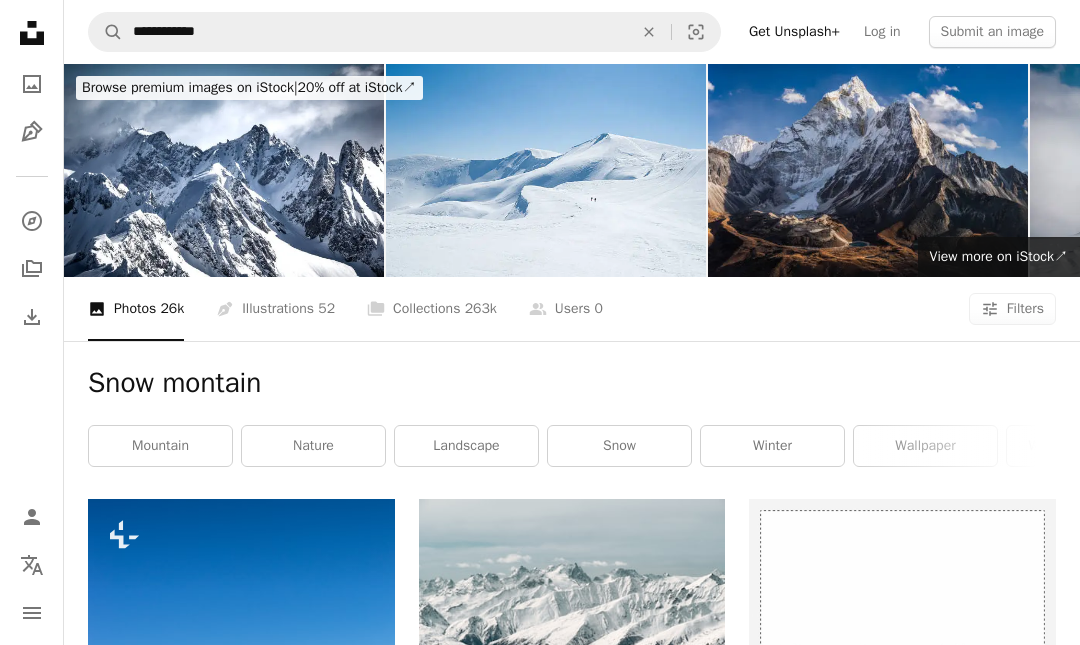 click on "An X shape" 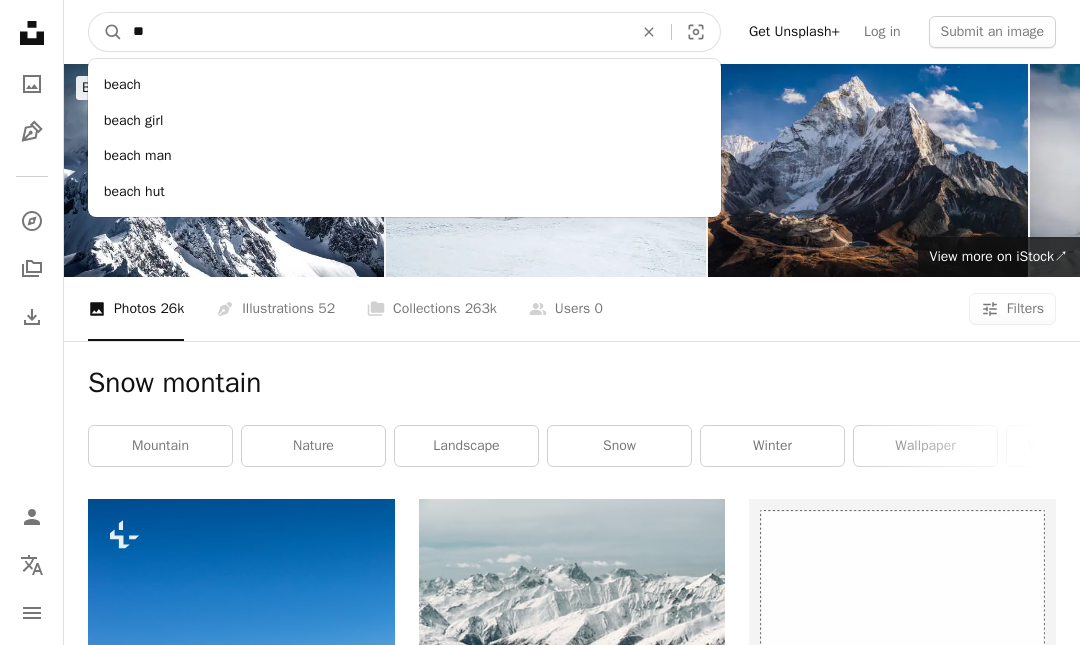 type on "*" 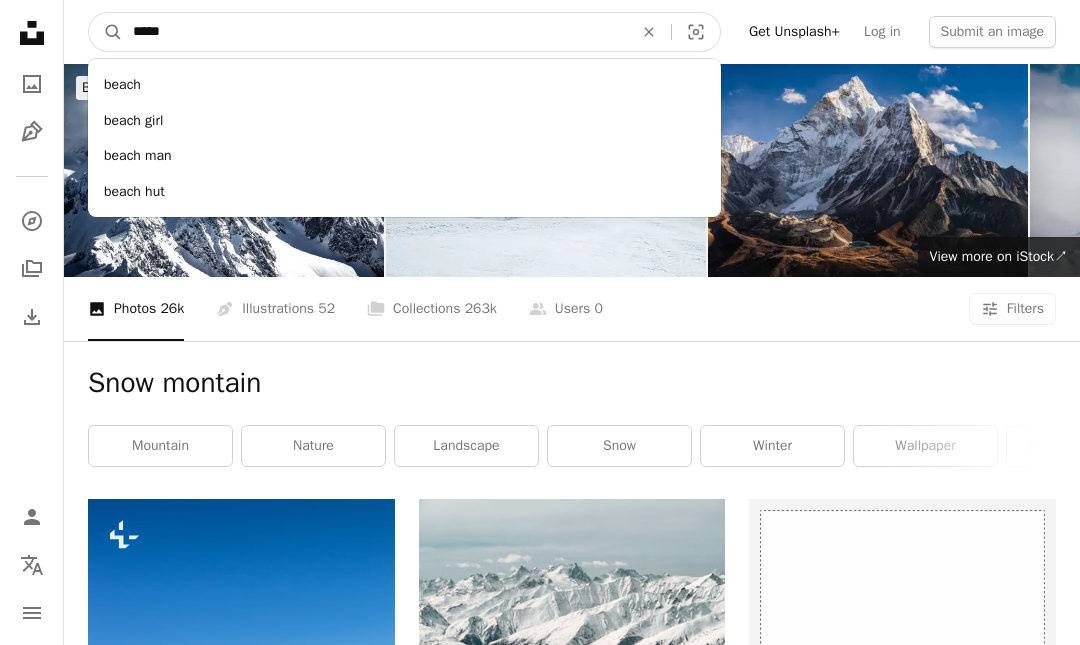 type on "*****" 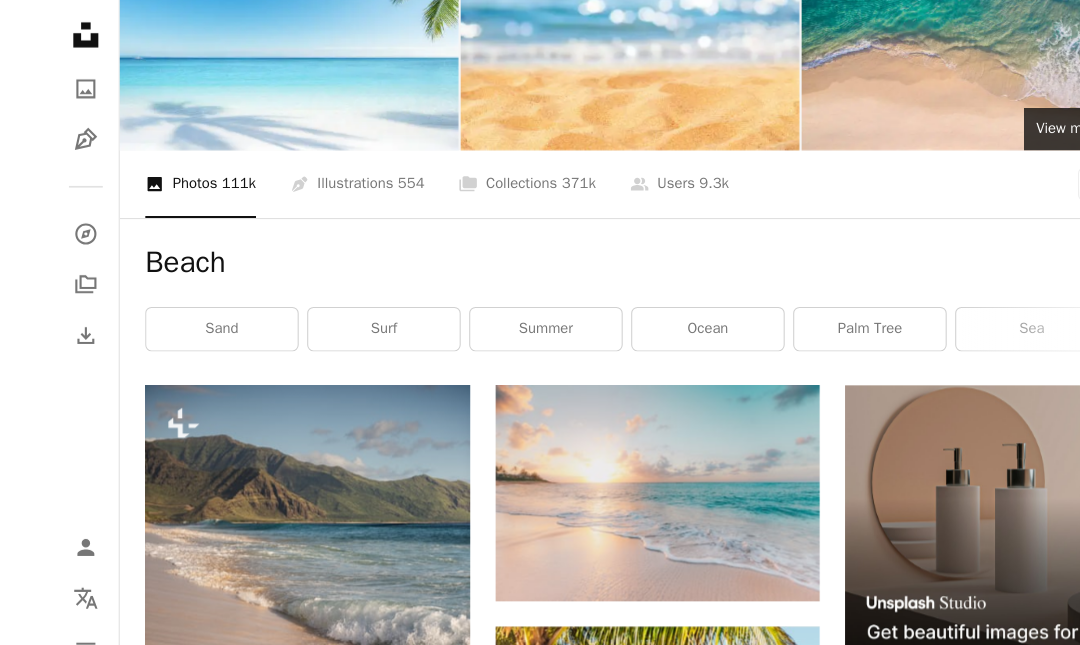 scroll, scrollTop: 0, scrollLeft: 0, axis: both 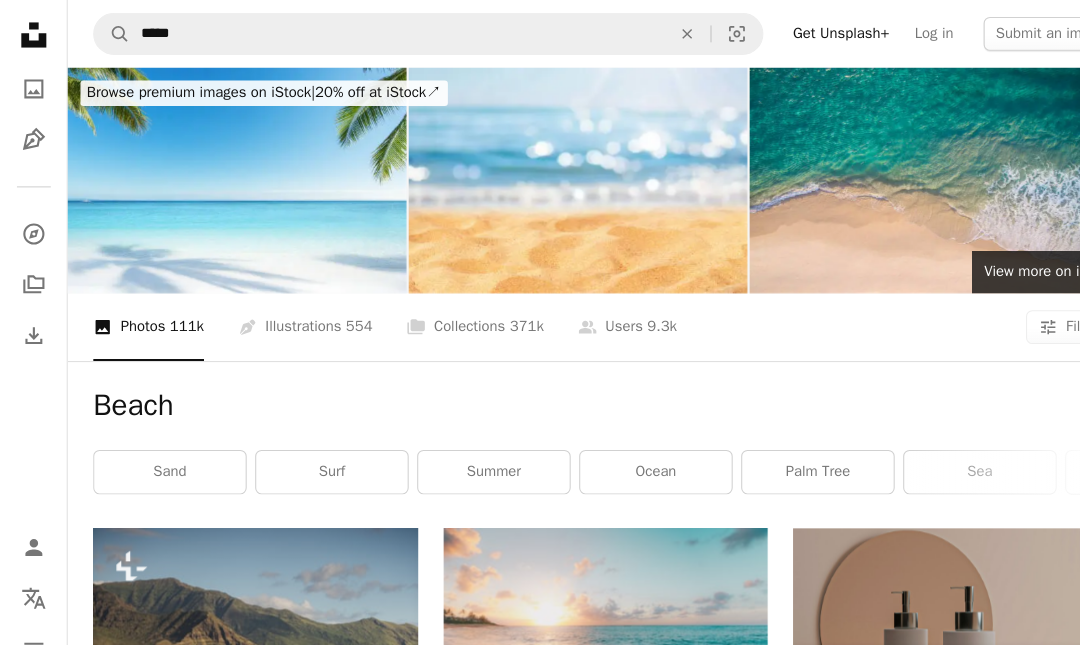 click on "An X shape" at bounding box center (649, 32) 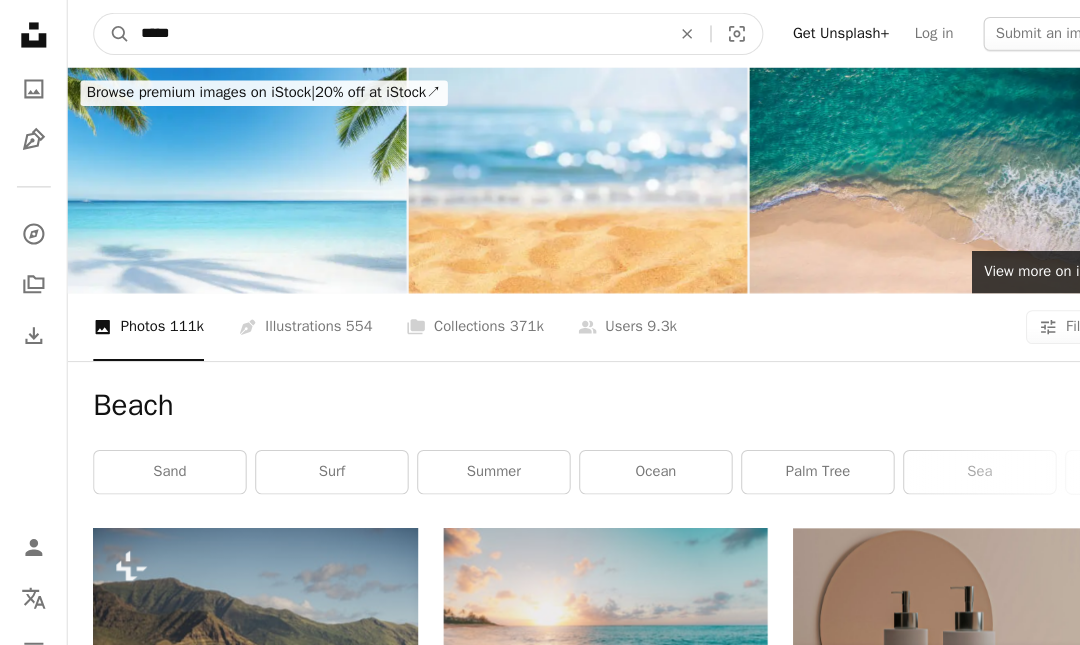 type 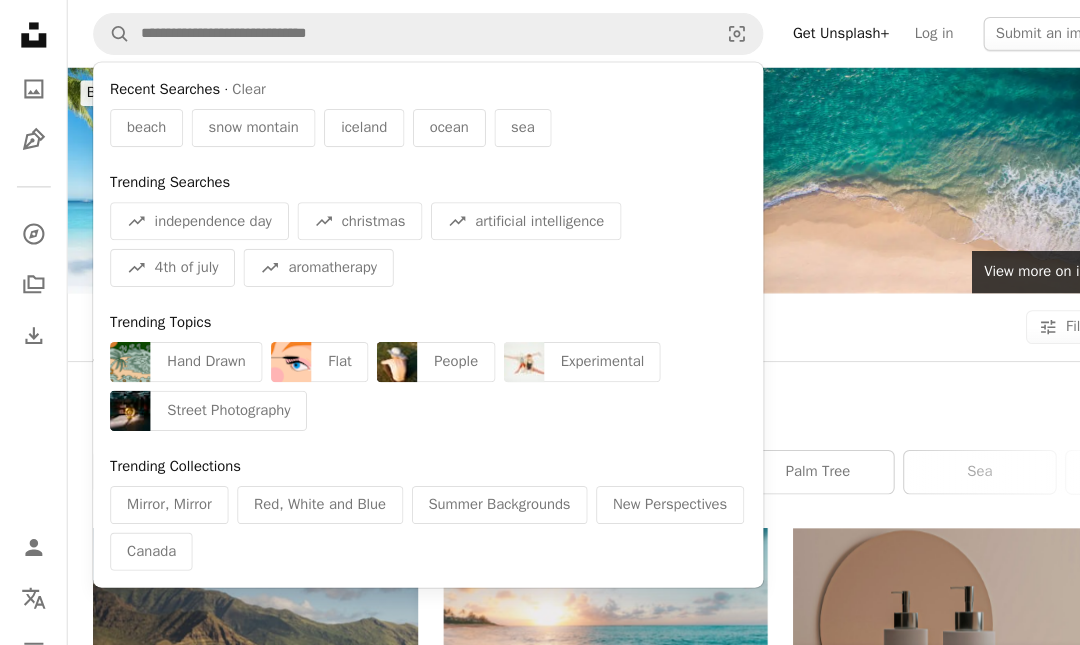 click on "Beach sand surf summer ocean palm tree sea waves pool vacation travel beach sunset palm trees" at bounding box center [572, 420] 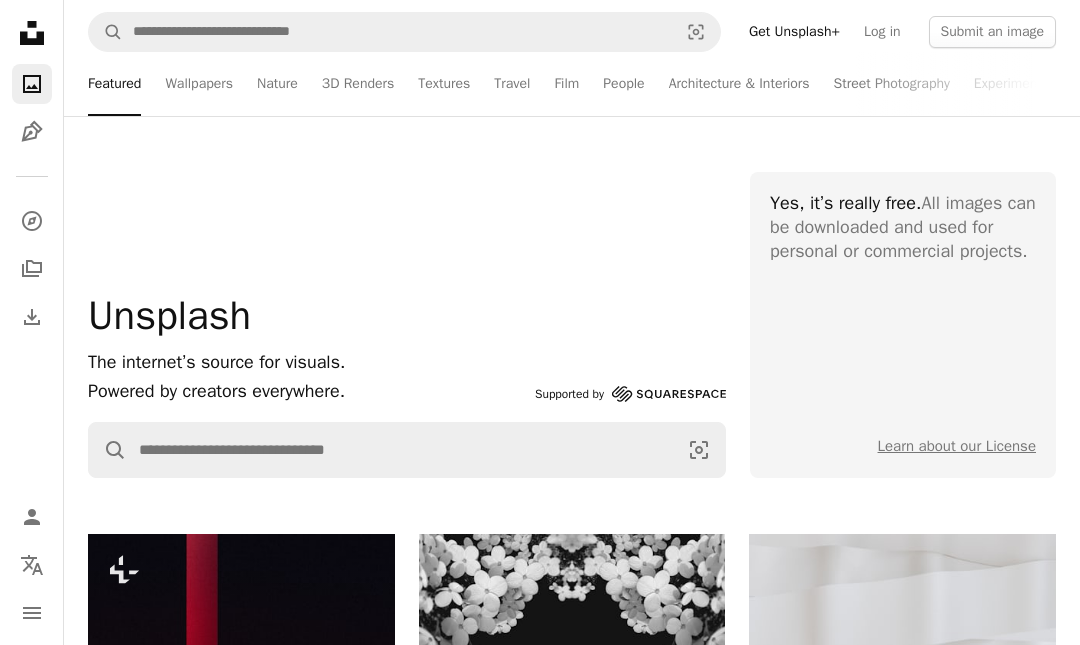 scroll, scrollTop: 0, scrollLeft: 0, axis: both 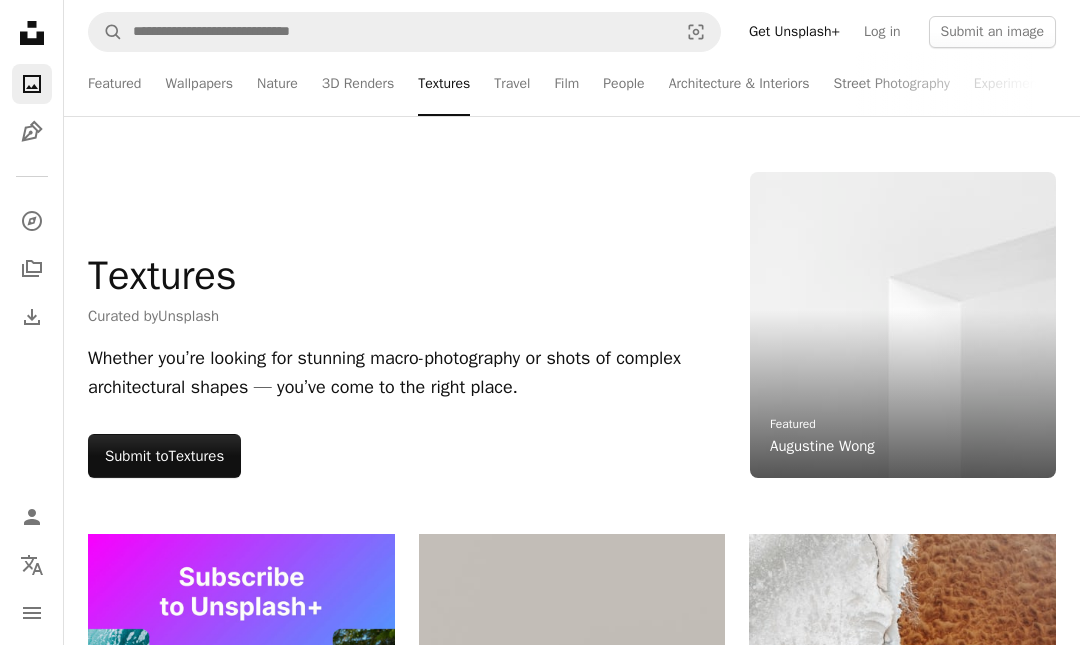 click on "Featured" at bounding box center [114, 84] 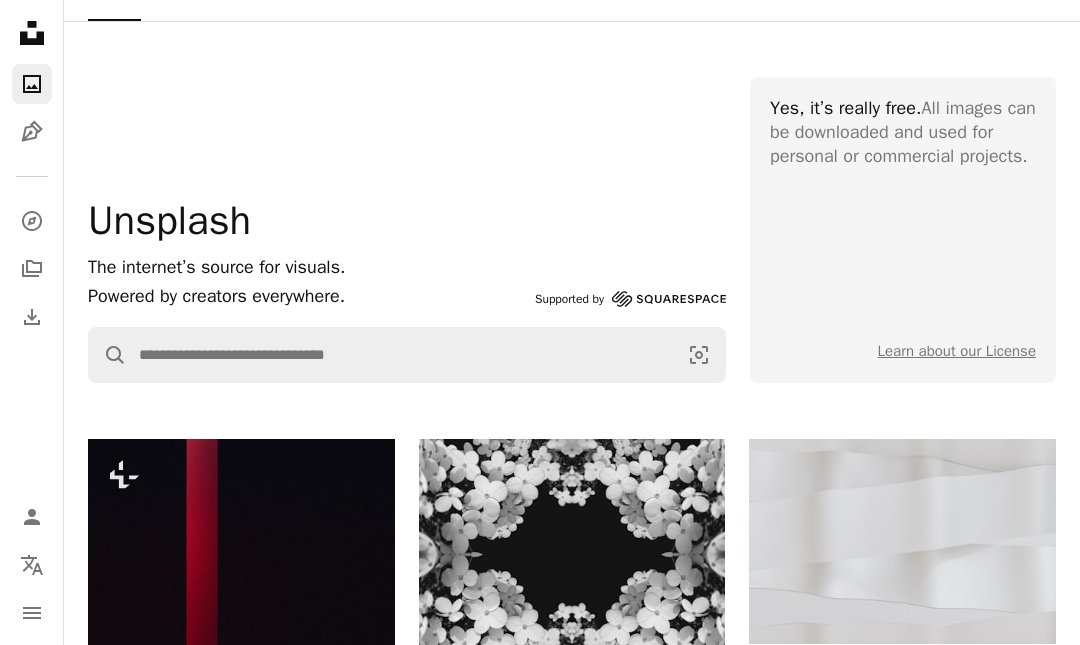 scroll, scrollTop: 0, scrollLeft: 0, axis: both 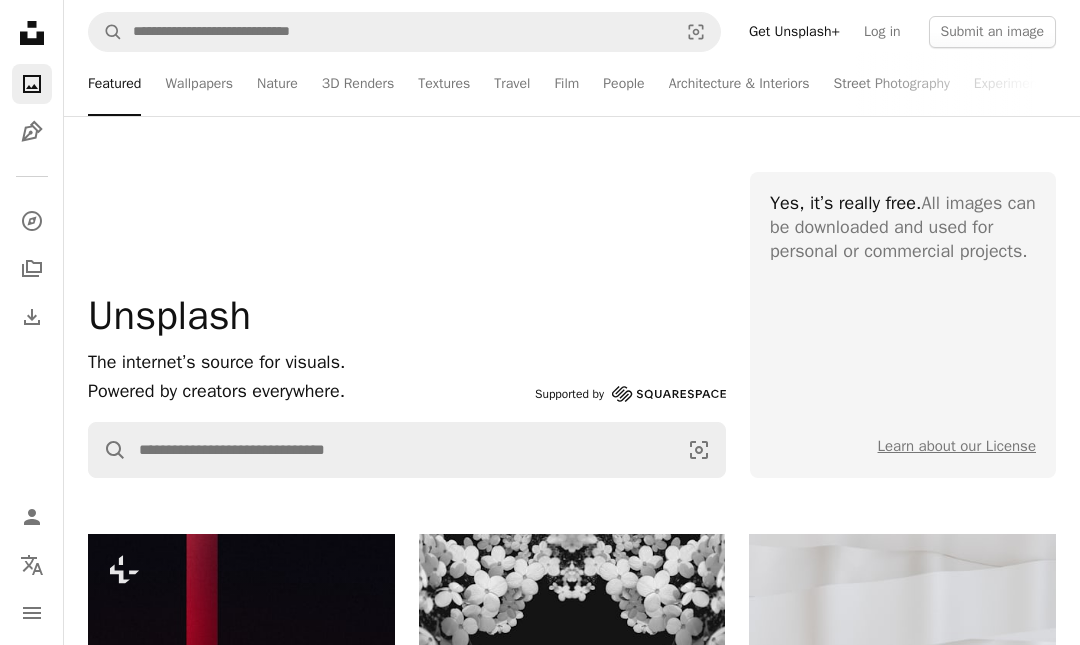 click on "Wallpapers" at bounding box center [199, 84] 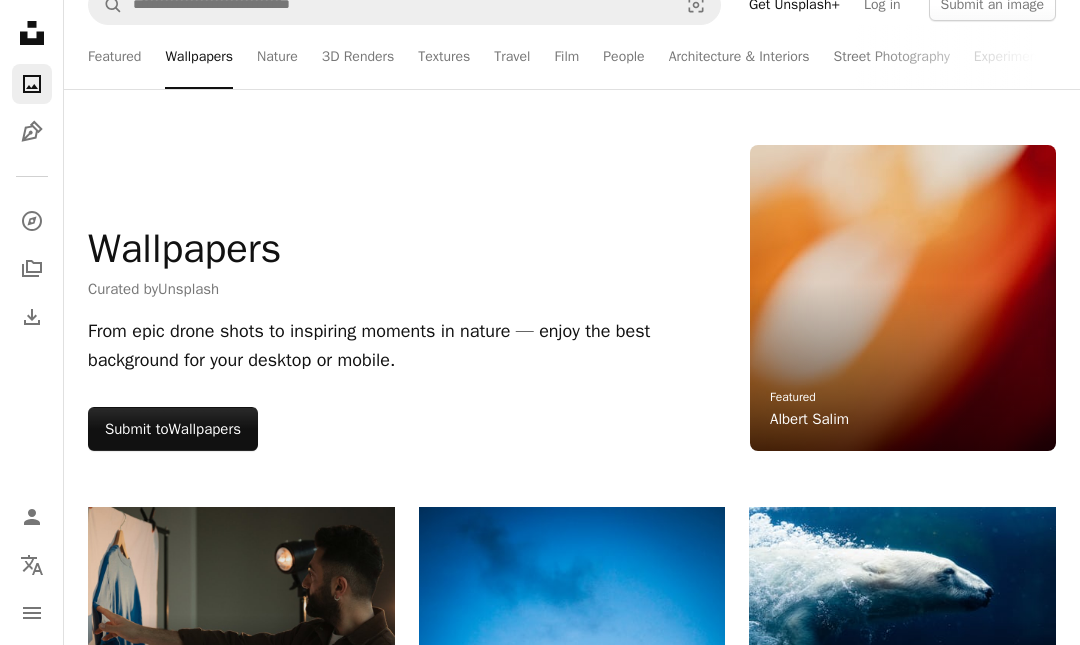 scroll, scrollTop: 0, scrollLeft: 0, axis: both 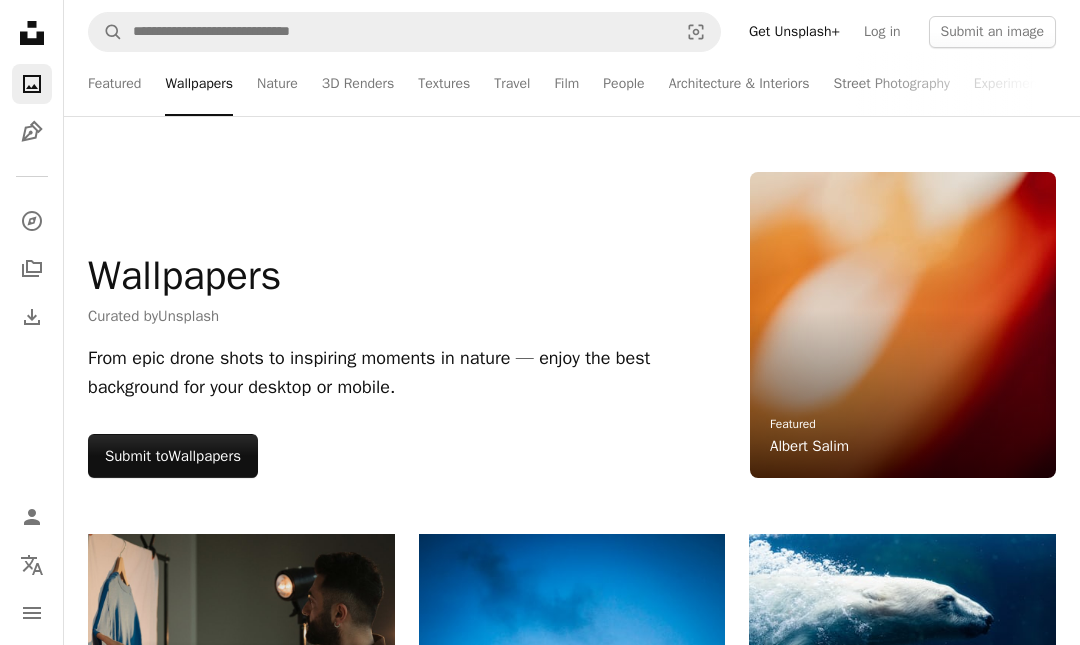 click on "Nature" at bounding box center [277, 84] 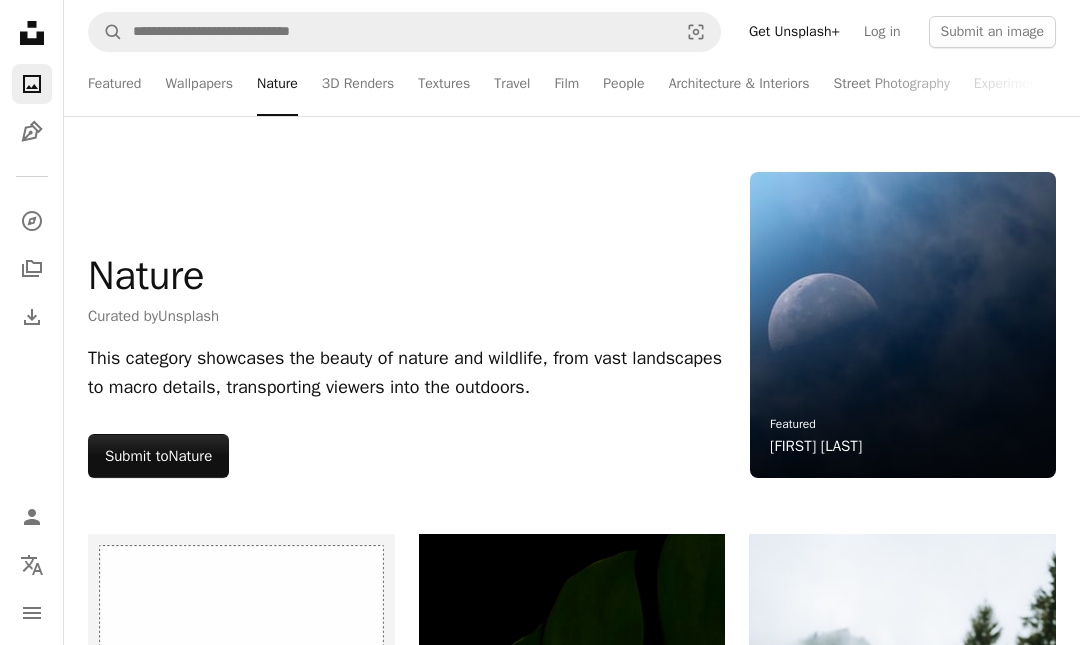 click on "Travel" at bounding box center [512, 84] 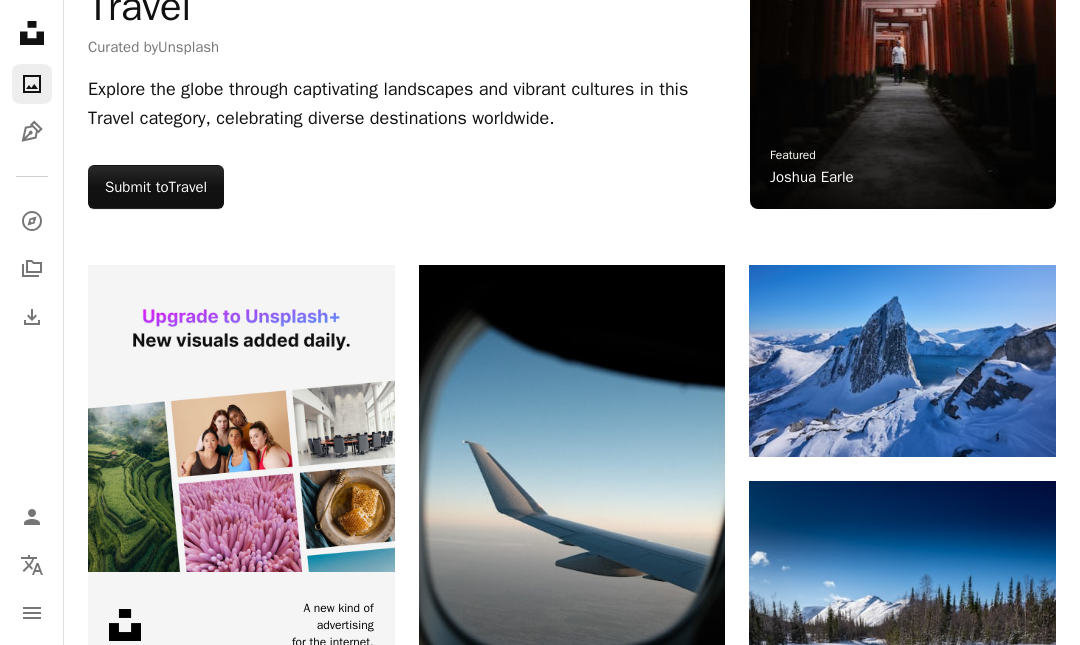 scroll, scrollTop: 0, scrollLeft: 0, axis: both 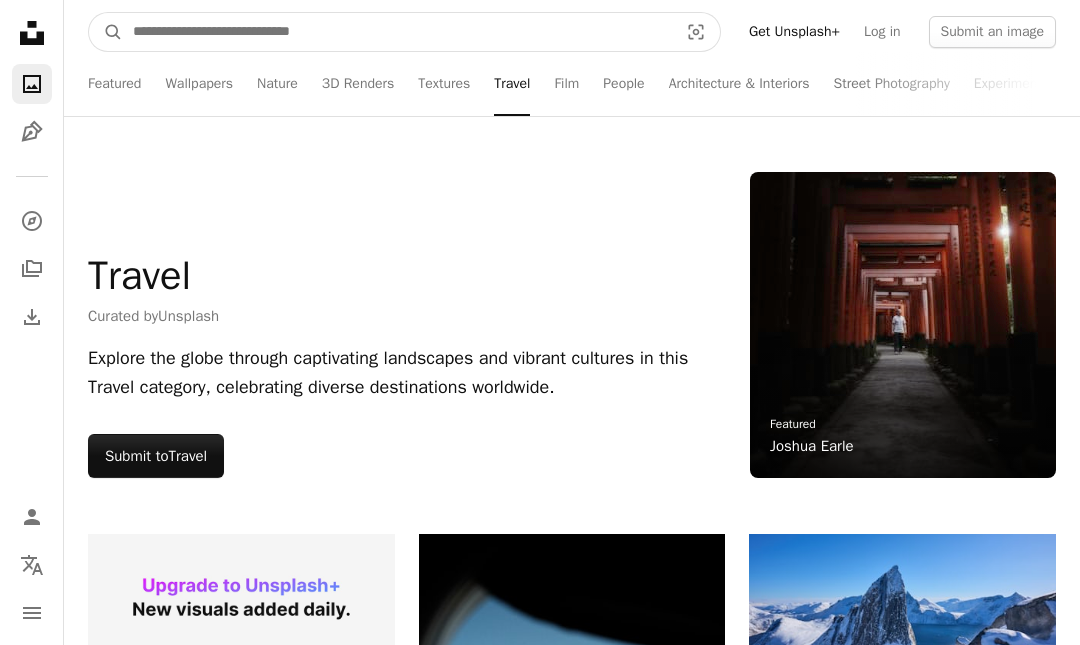 click at bounding box center [397, 32] 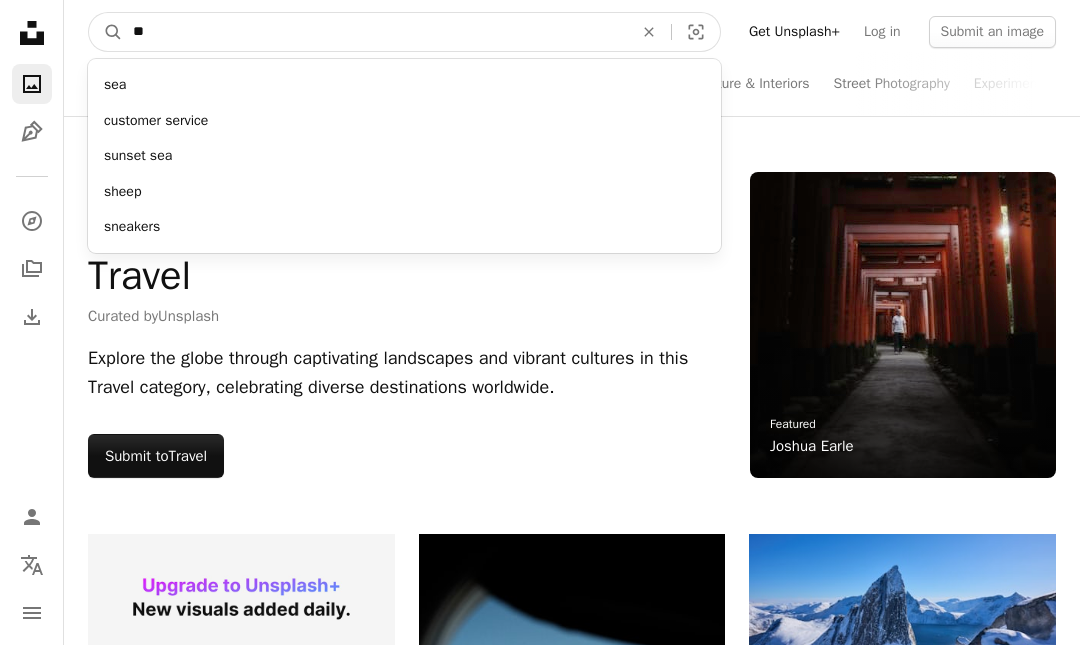 type on "***" 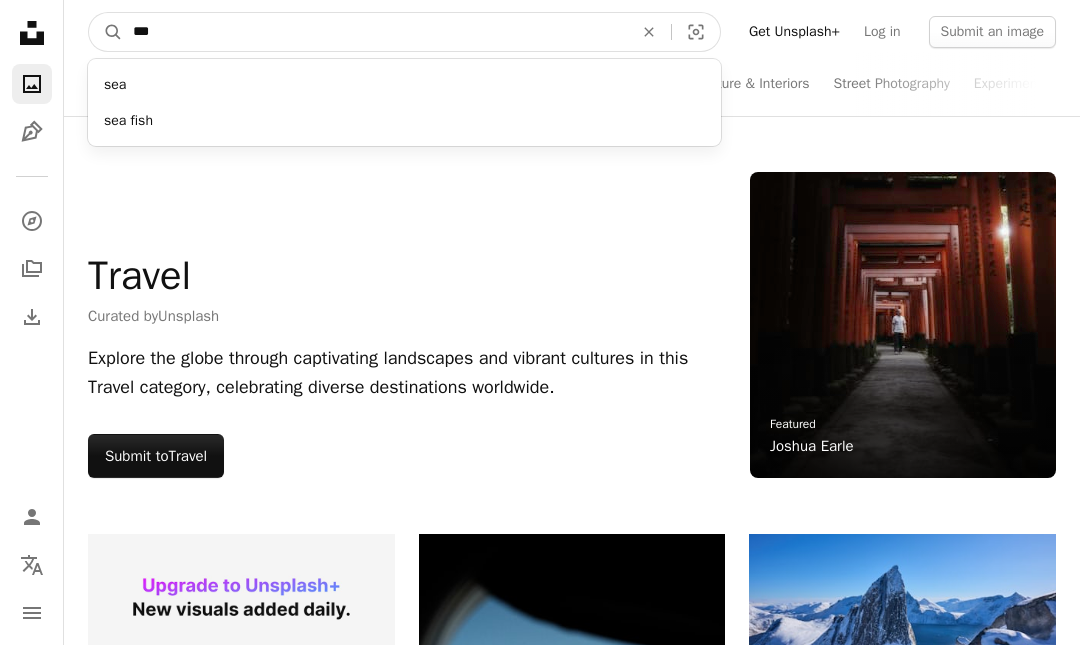 click on "A magnifying glass" at bounding box center [106, 32] 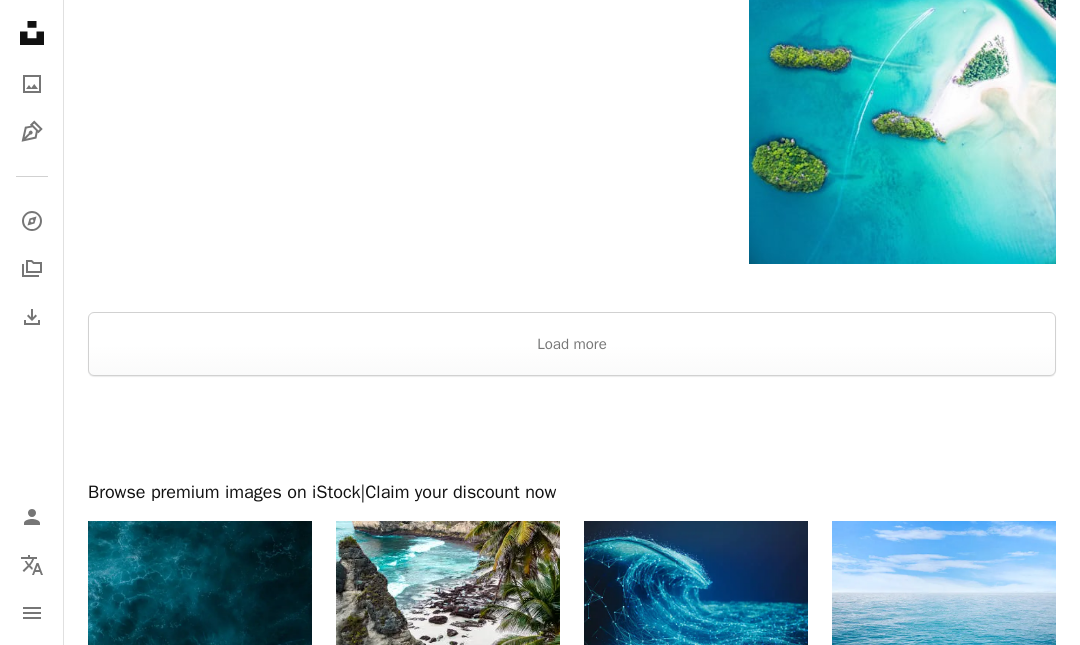 scroll, scrollTop: 3217, scrollLeft: 0, axis: vertical 